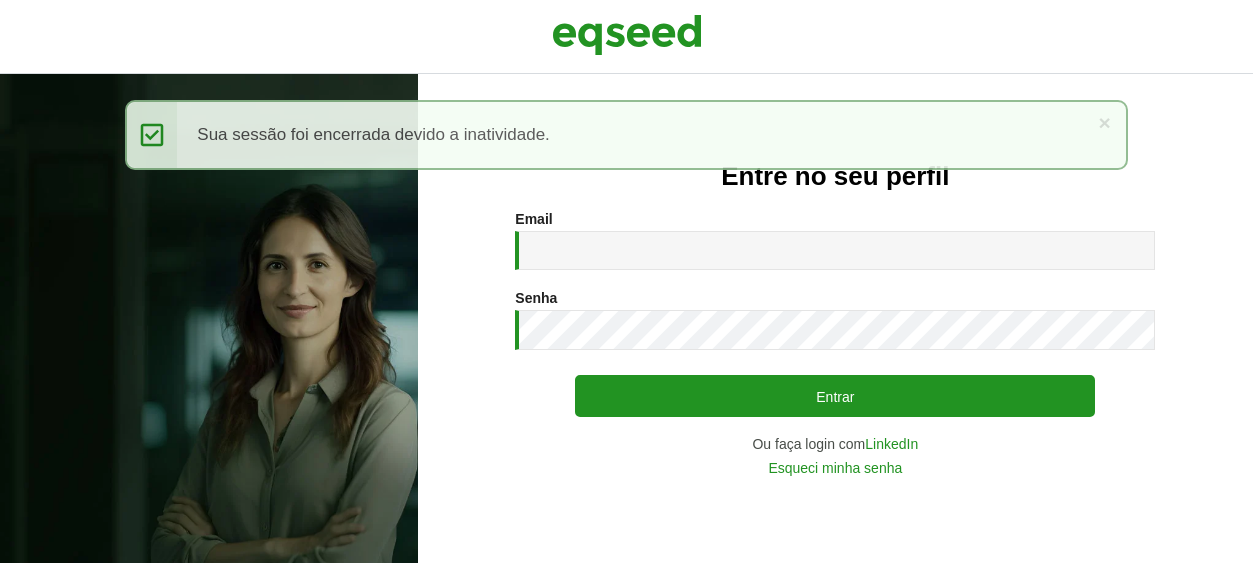 scroll, scrollTop: 0, scrollLeft: 0, axis: both 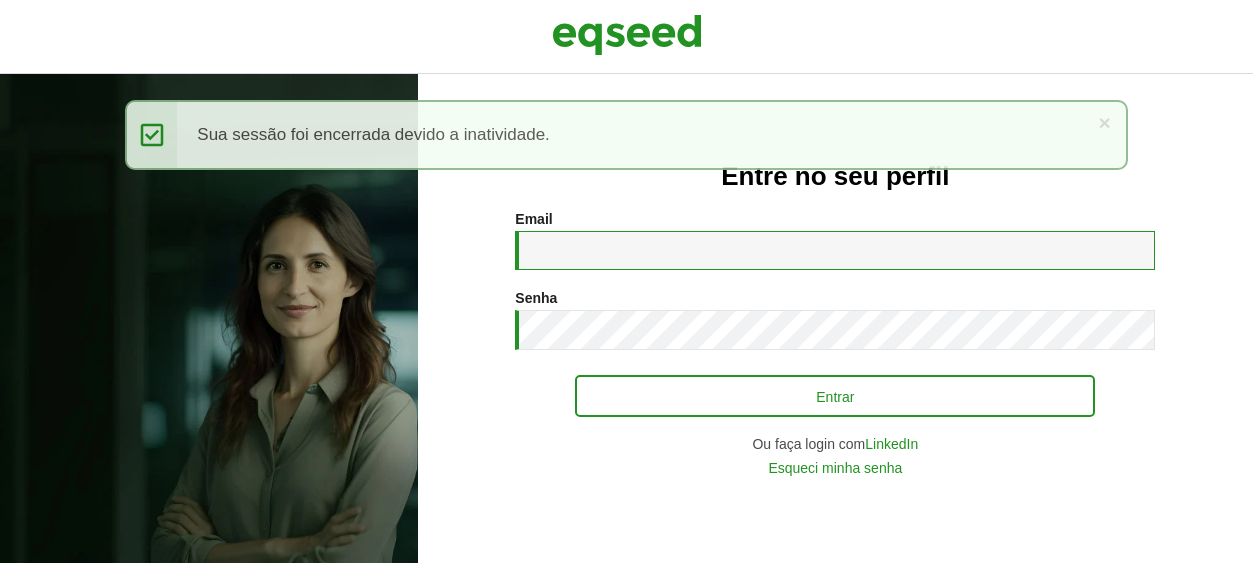type on "**********" 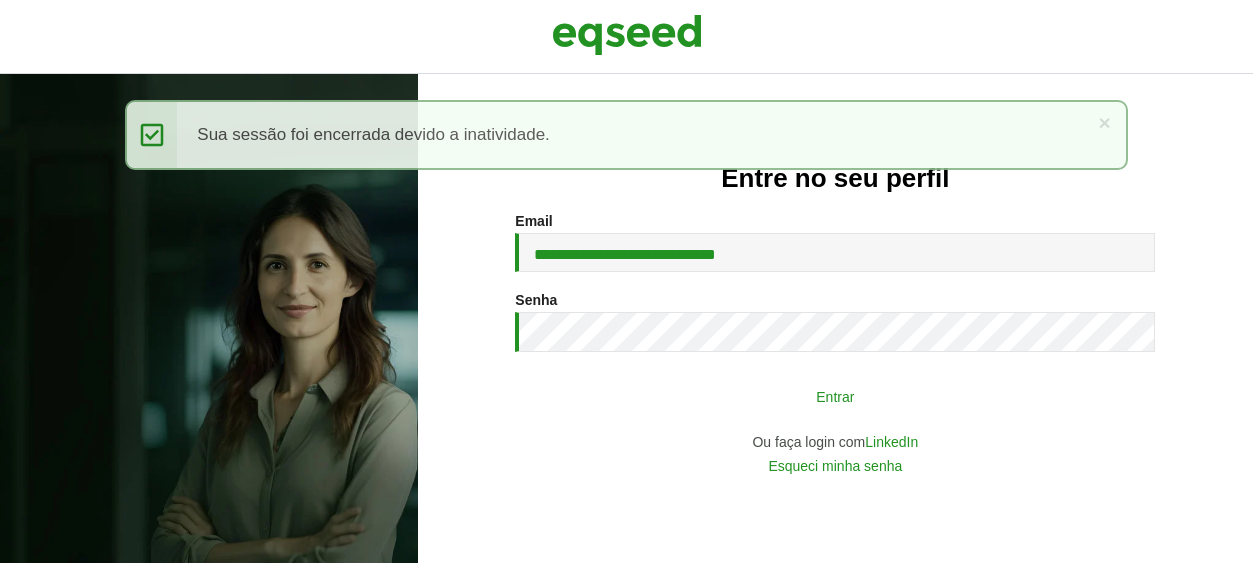 click on "Entrar" at bounding box center (835, 396) 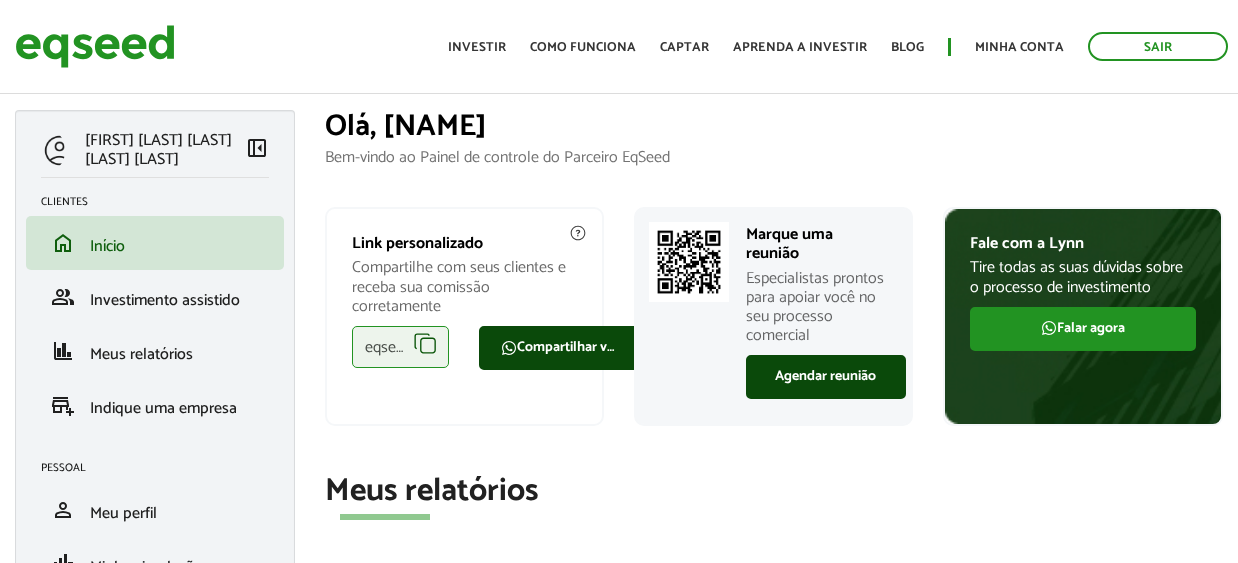 scroll, scrollTop: 0, scrollLeft: 0, axis: both 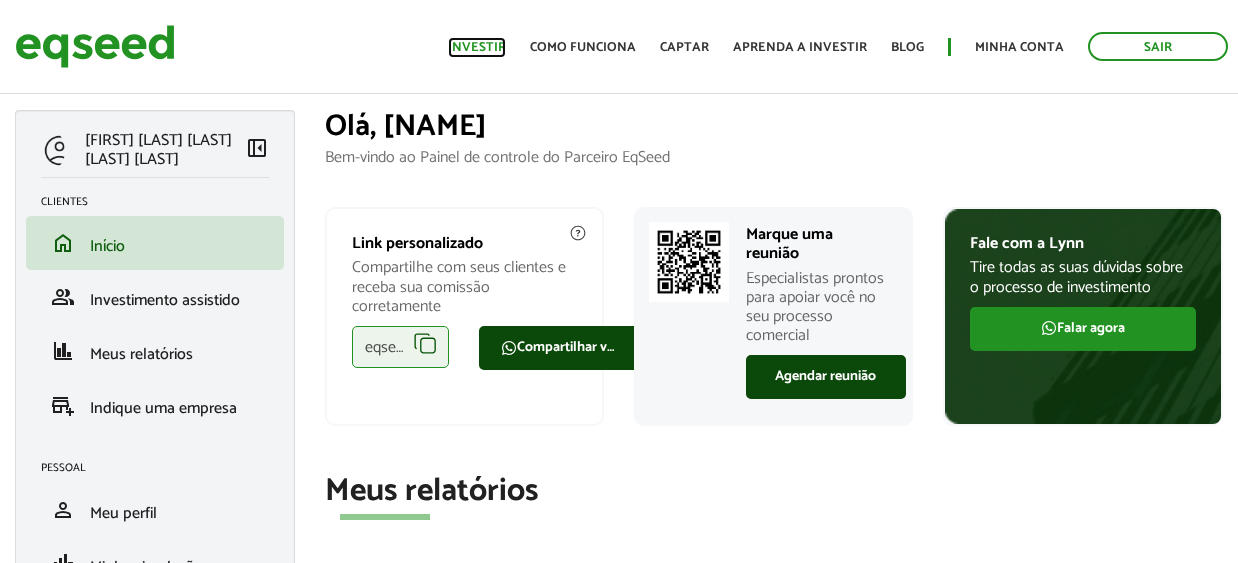 click on "Investir" at bounding box center [477, 47] 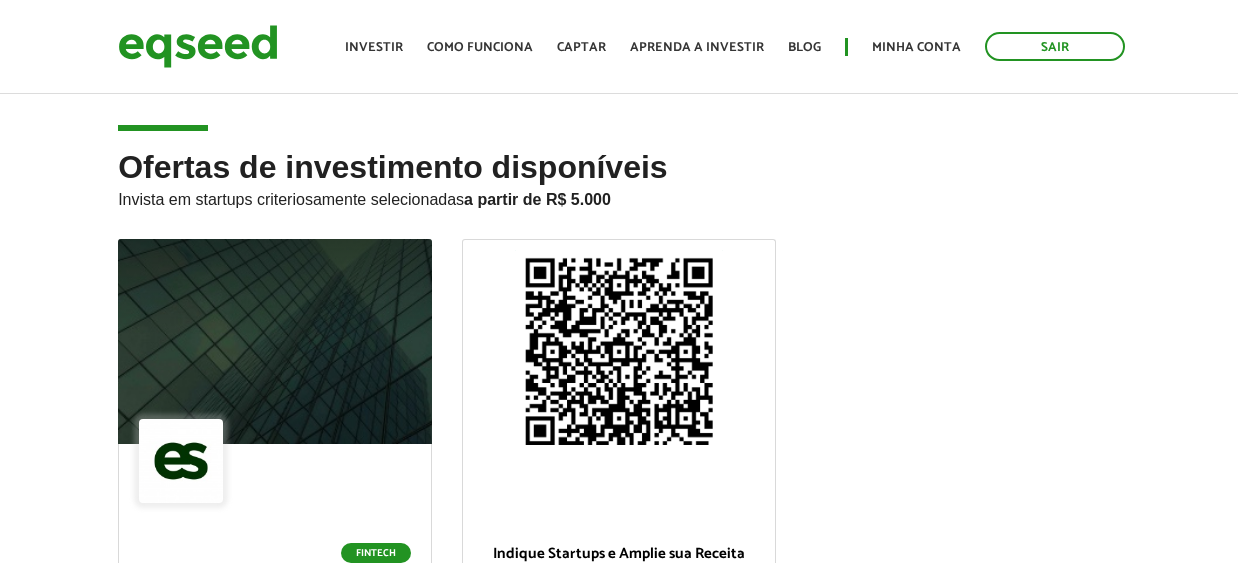 scroll, scrollTop: 0, scrollLeft: 0, axis: both 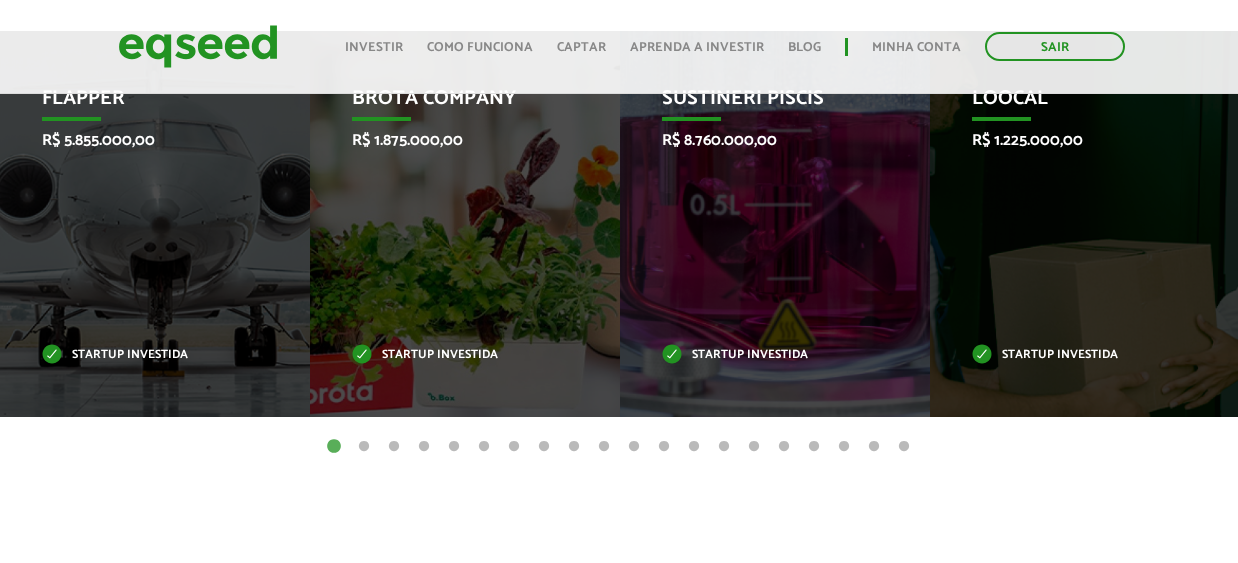 click on "2" at bounding box center [364, 447] 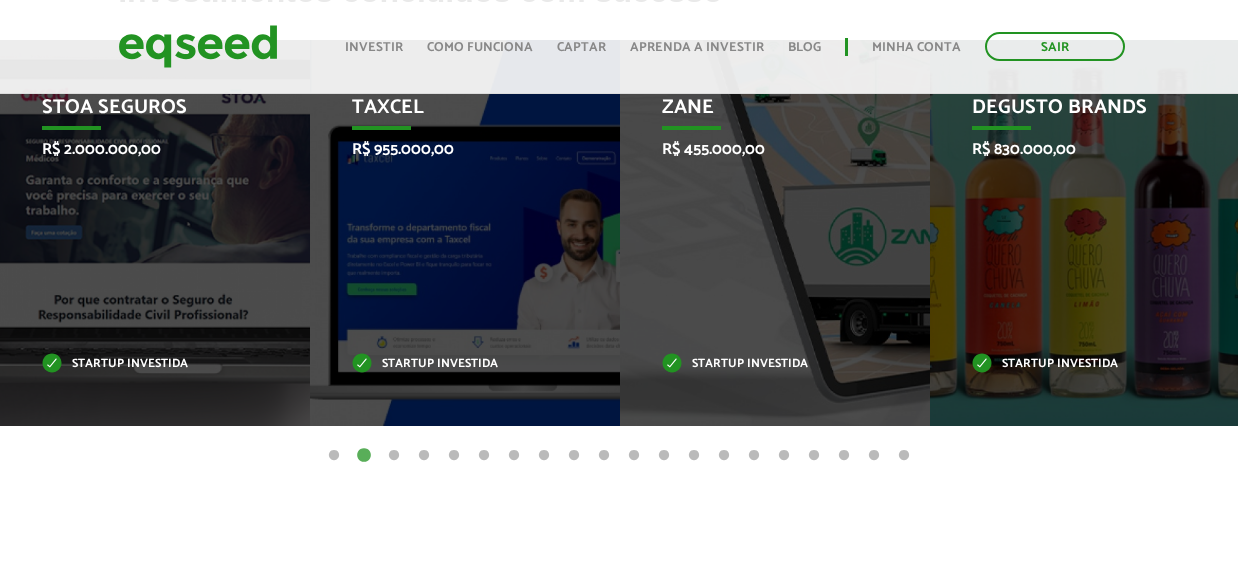scroll, scrollTop: 1017, scrollLeft: 0, axis: vertical 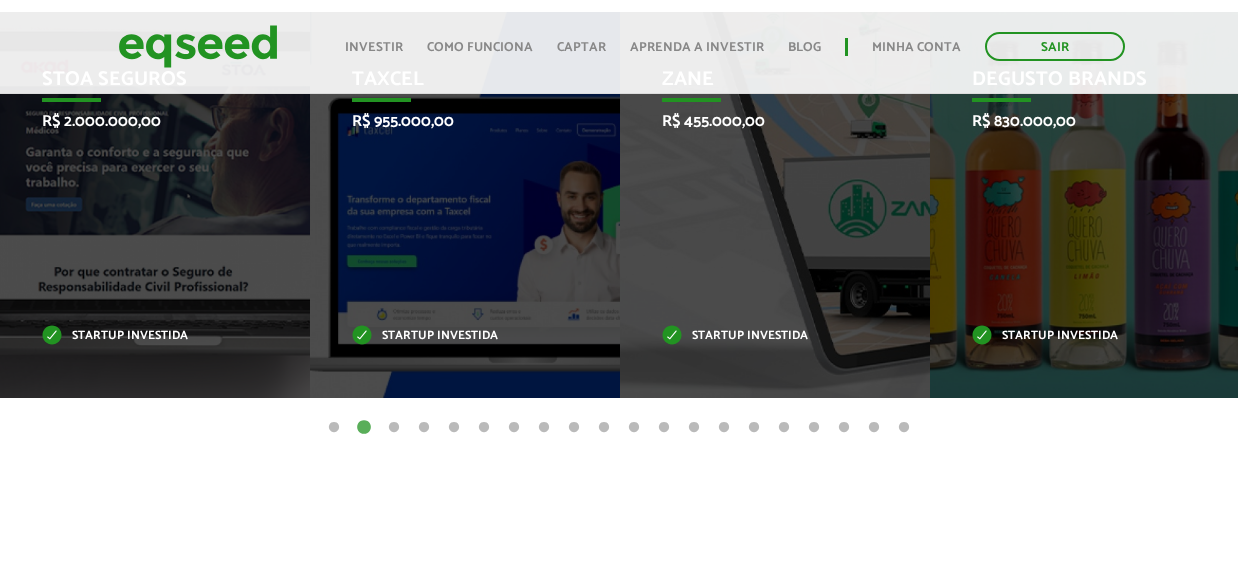 click on "1" at bounding box center [334, 428] 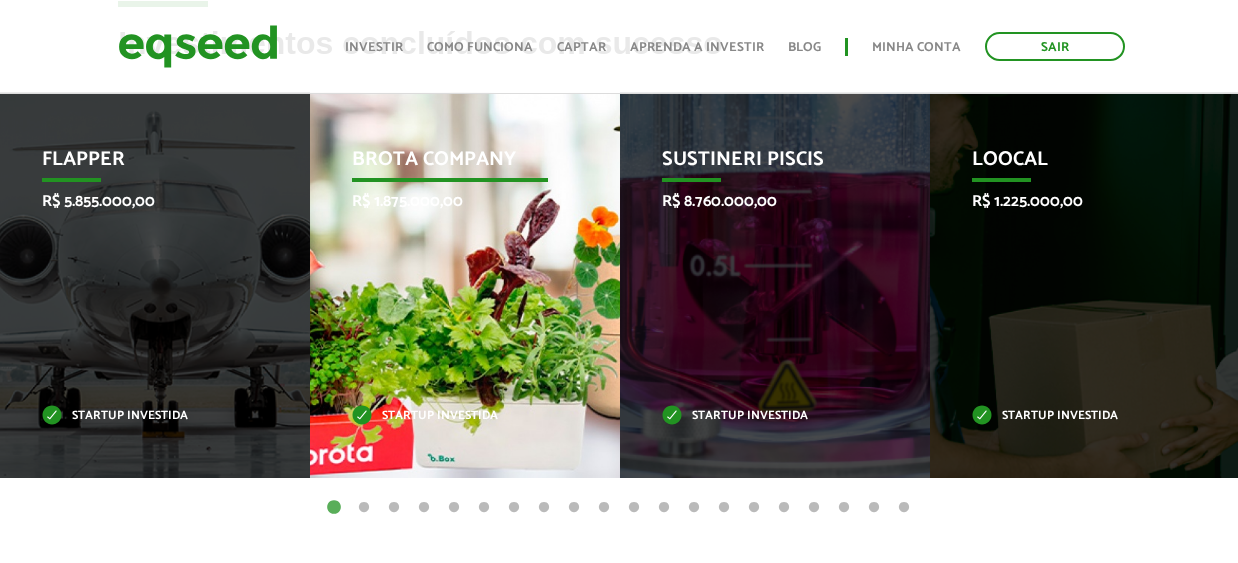 scroll, scrollTop: 1064, scrollLeft: 0, axis: vertical 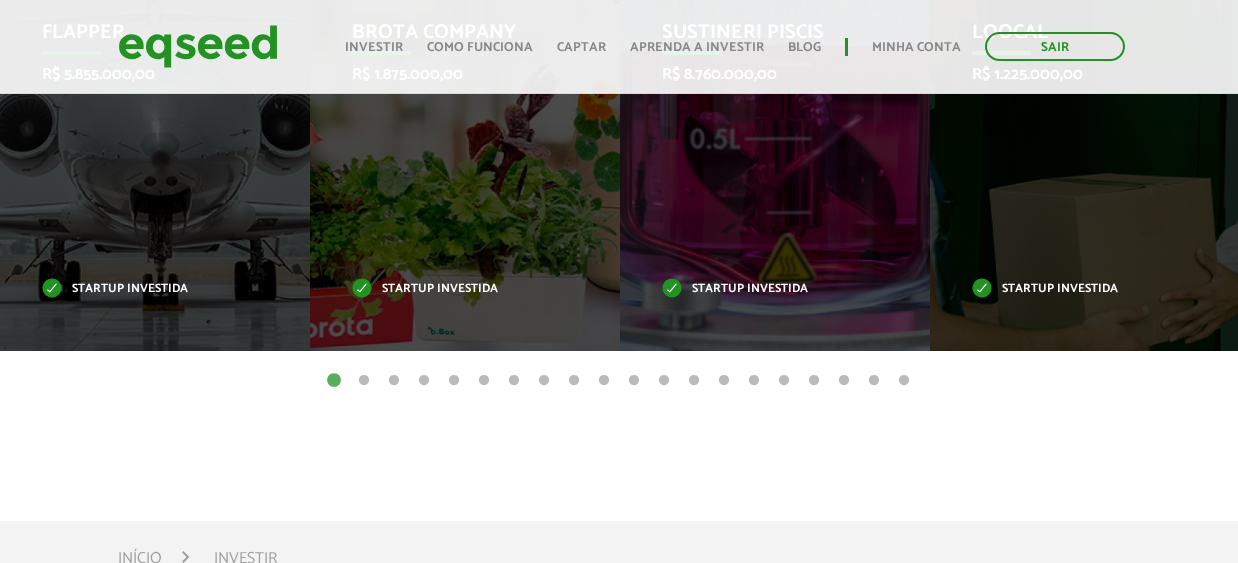 click on "Investimentos concluídos com sucesso
Invoop
R$ 250.000,00
Startup investida
Prosumir
R$ 300.000,00
Startup investida
Me Passa Aí
R$ 250.000,00
Startup investida
Kokar
R$ 300.000,00
Startup investida
Flapper
R$ 5.855.000,00
Startup investida
Brota Company
R$ 1.875.000,00
Startup investida
Zane" at bounding box center [619, 189] 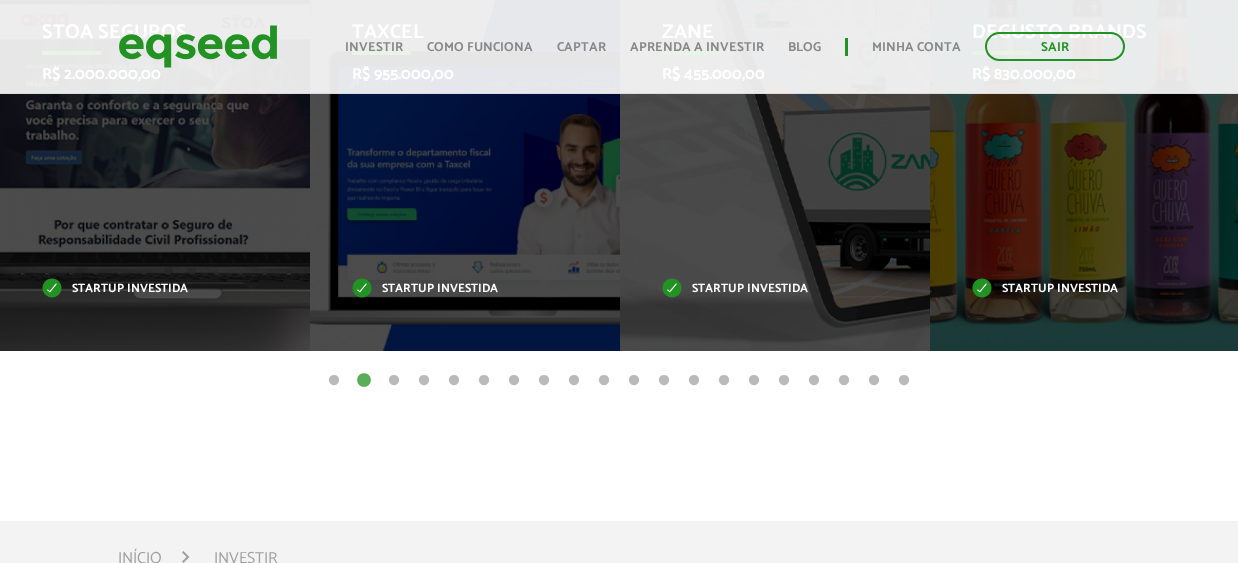click on "3" at bounding box center (394, 381) 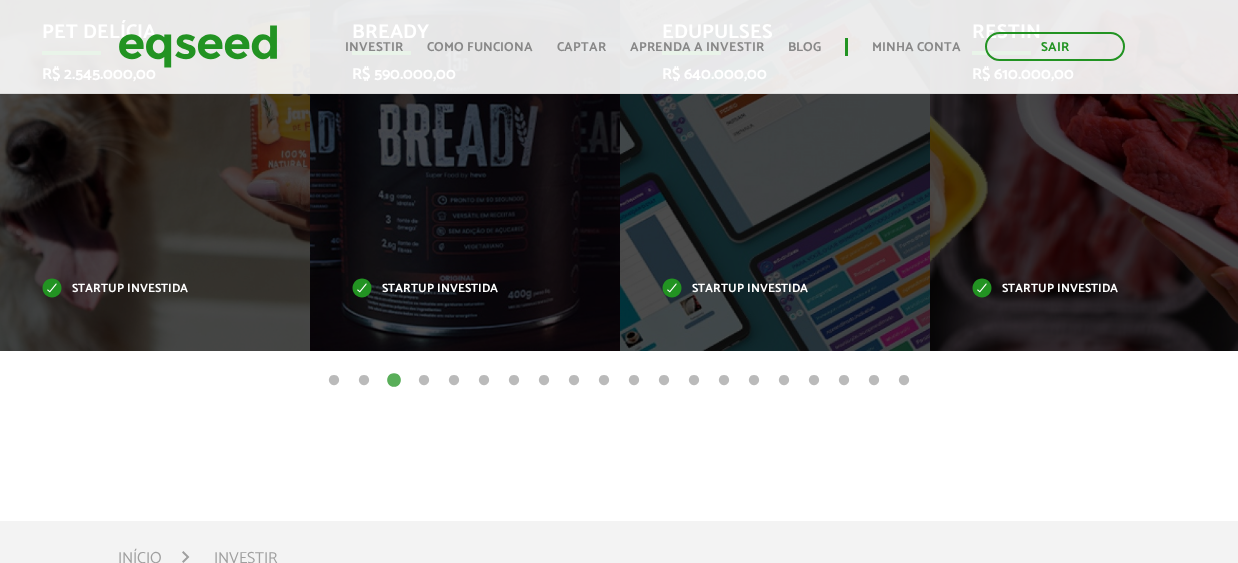 click on "4" at bounding box center (424, 381) 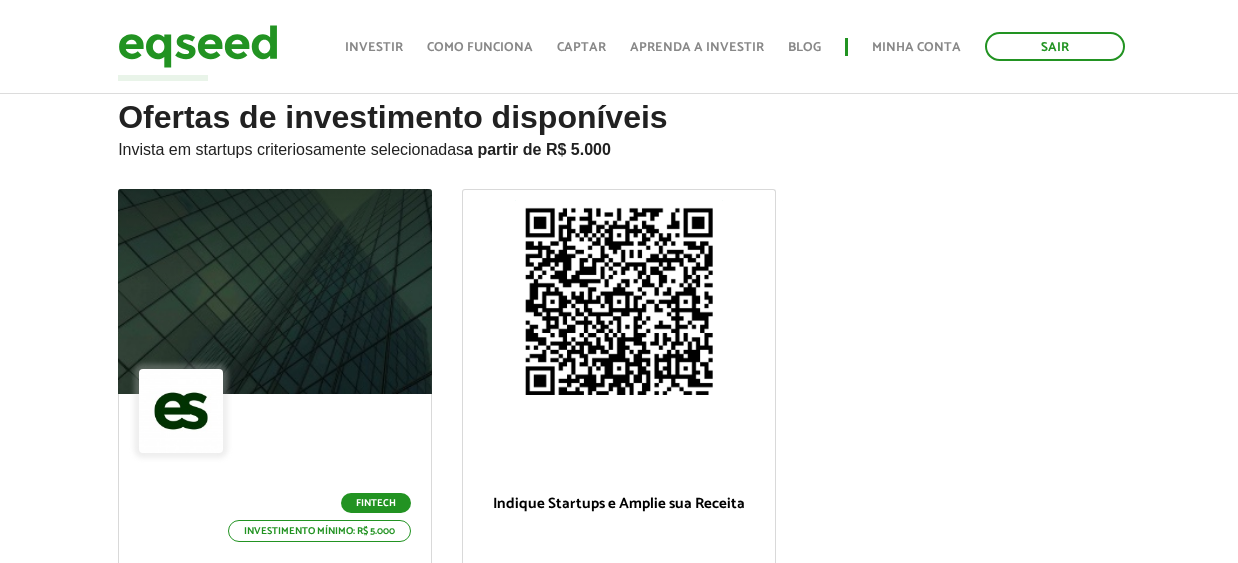 scroll, scrollTop: 0, scrollLeft: 0, axis: both 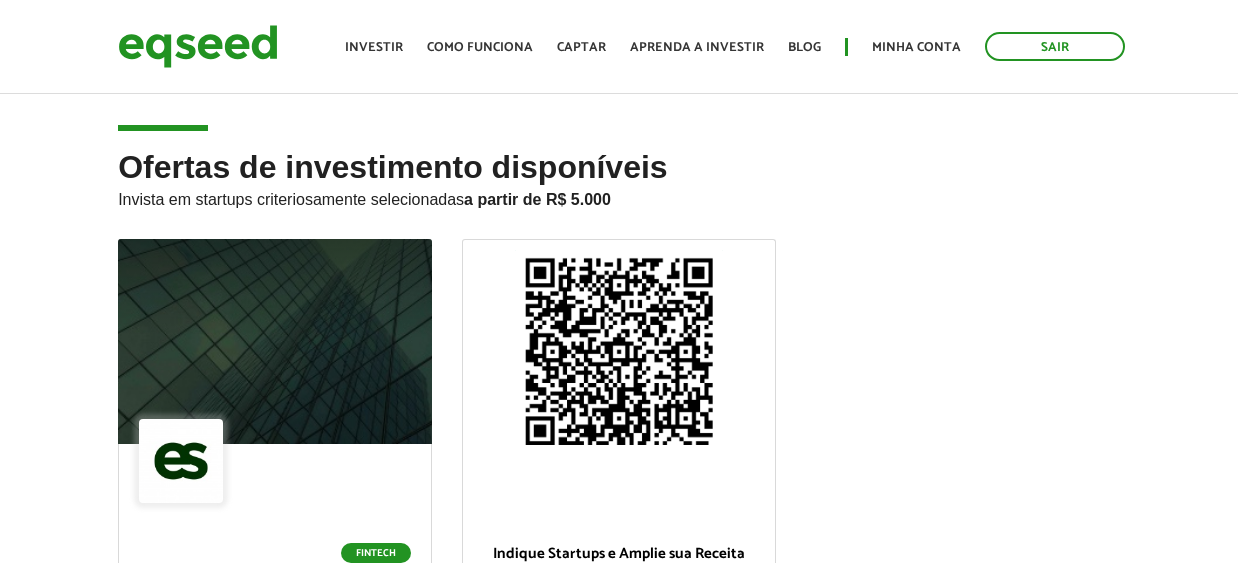 click on "Ofertas de investimento disponíveis
Invista em startups criteriosamente selecionadas  a partir de R$ 5.000
Fintech
Investimento mínimo: R$ 5.000
EqSeed
Investimentos Online em Empresas Privadas
Valor objetivo
R$ 6.000.000
Participação societária
8,40%
Ver oferta
Indique Startups e Amplie sua Receita
Indique uma empresa" at bounding box center [619, 526] 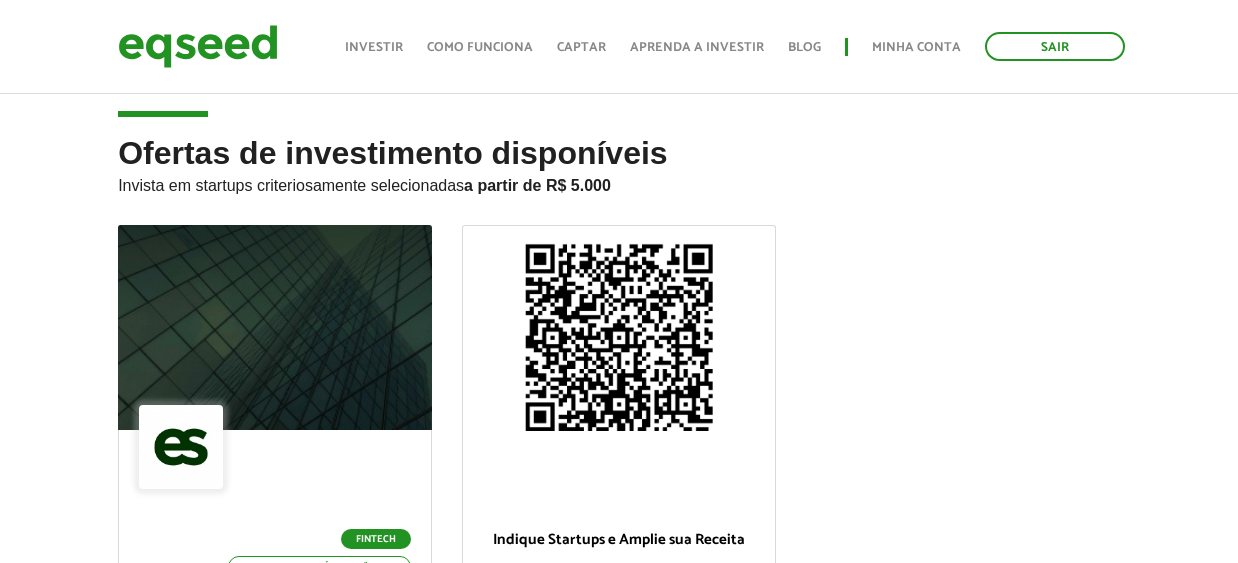 scroll, scrollTop: 0, scrollLeft: 0, axis: both 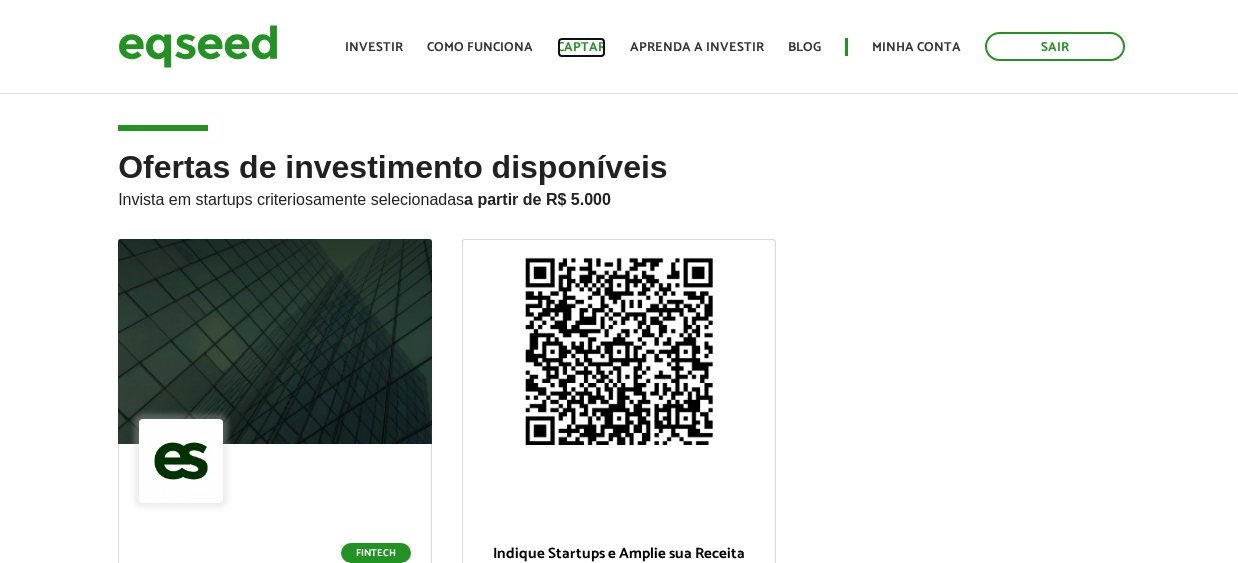 click on "Captar" at bounding box center (581, 47) 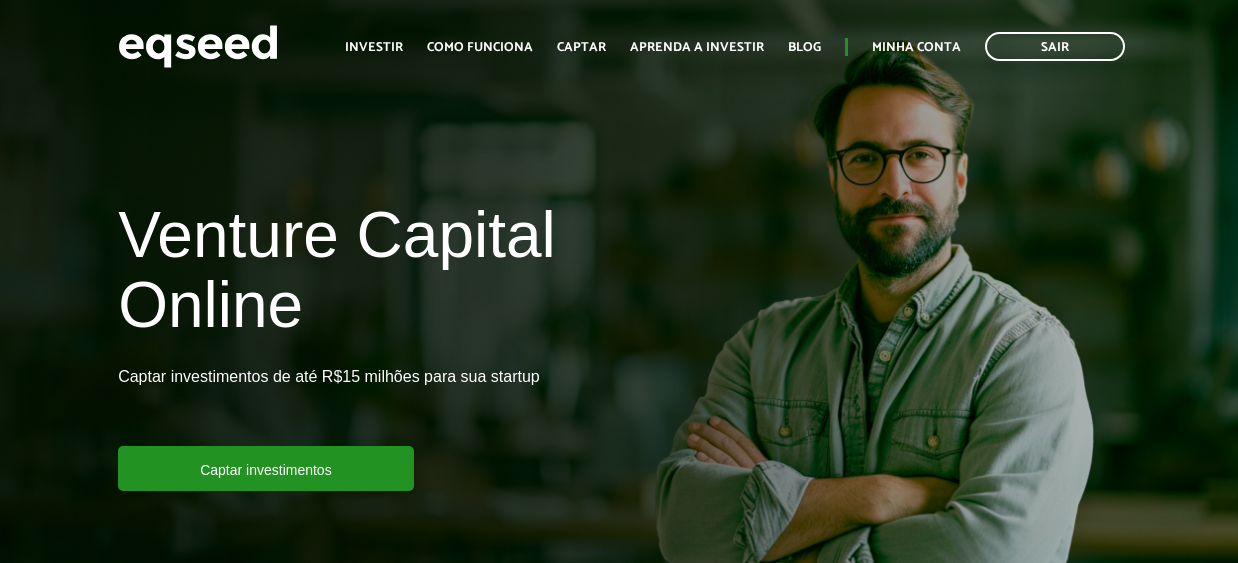 scroll, scrollTop: 0, scrollLeft: 0, axis: both 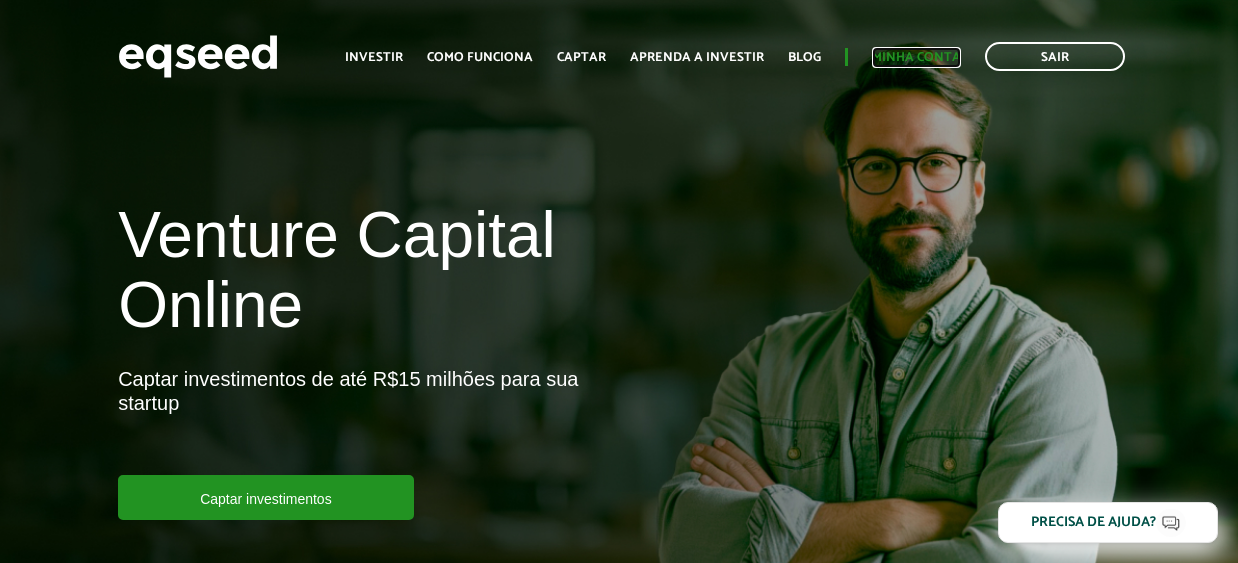 click on "Minha conta" at bounding box center (916, 57) 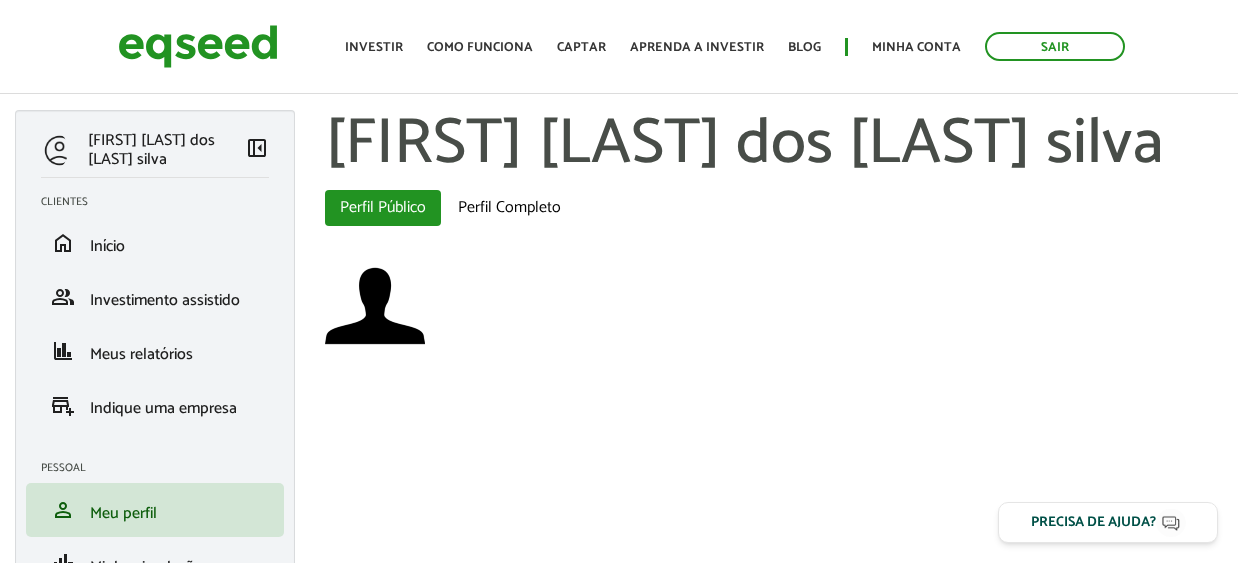 scroll, scrollTop: 0, scrollLeft: 0, axis: both 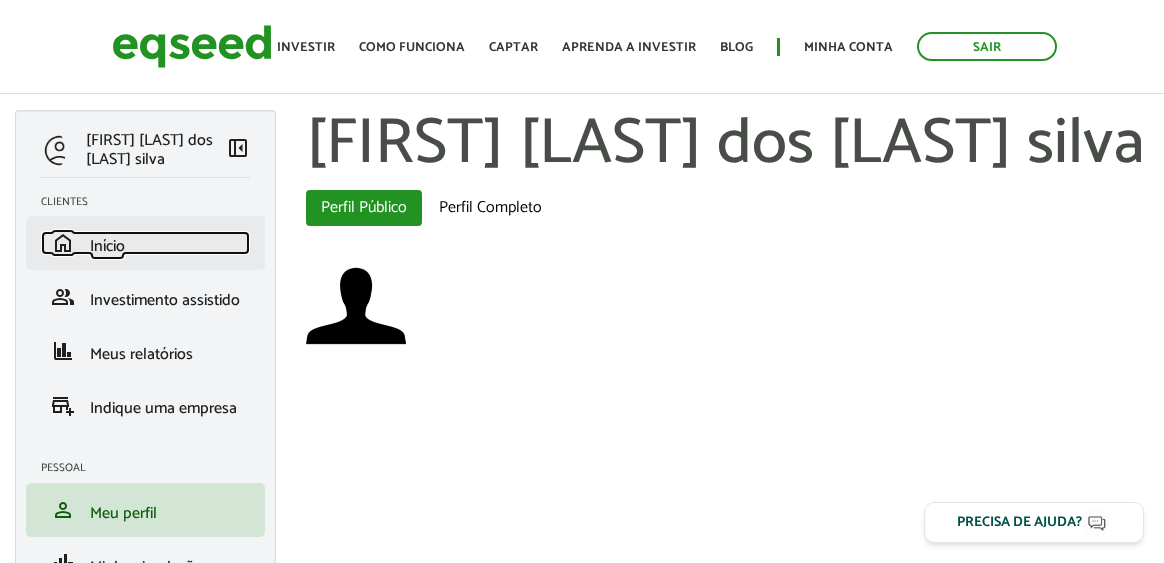 click on "Início" at bounding box center (107, 246) 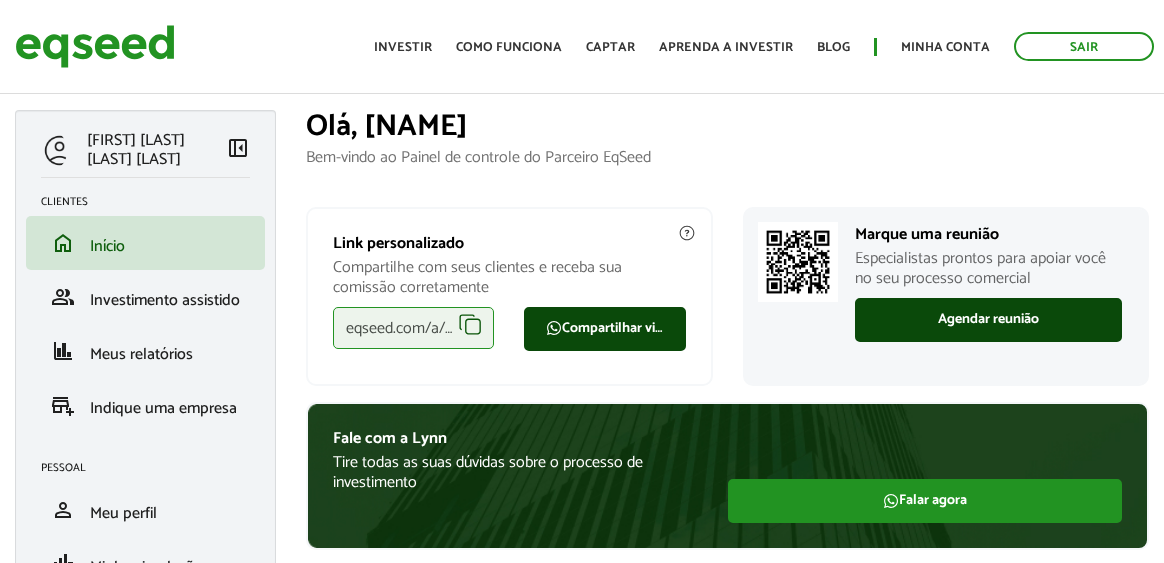 scroll, scrollTop: 0, scrollLeft: 0, axis: both 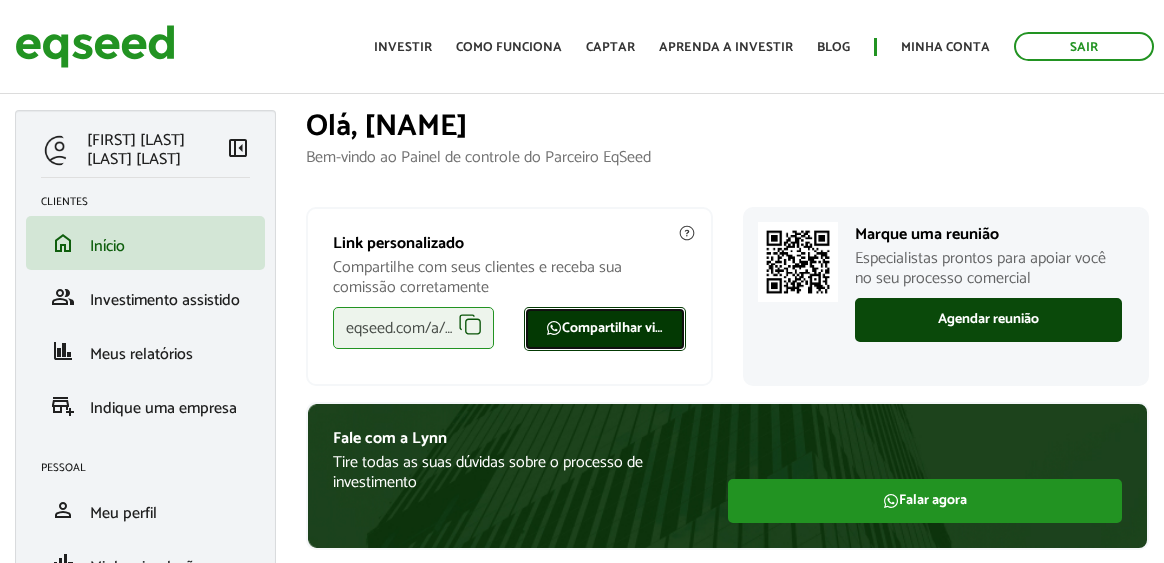 click on "Compartilhar via WhatsApp" at bounding box center [604, 329] 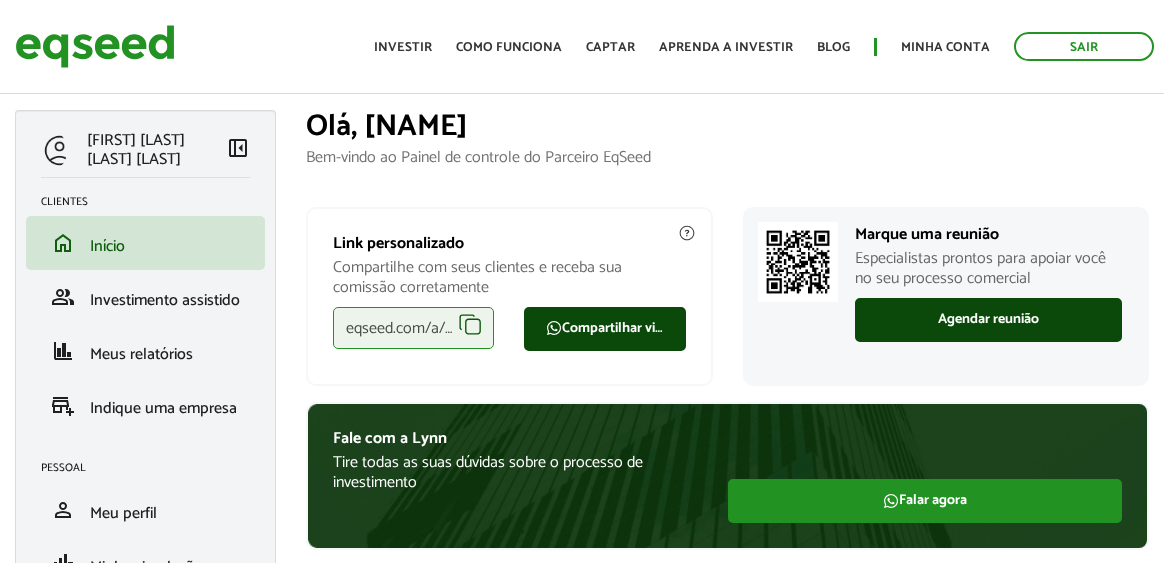 click on "Sair
Toggle navigation
Toggle navigation
Início
Investir Como funciona Captar Aprenda a investir Blog Sair" at bounding box center (582, 47) 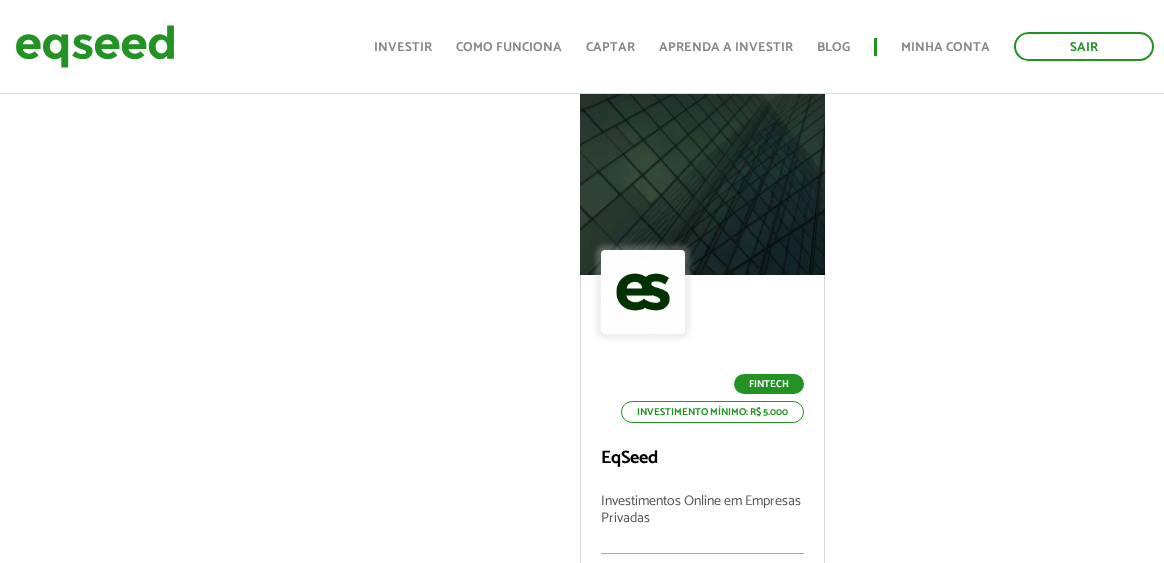 scroll, scrollTop: 947, scrollLeft: 0, axis: vertical 